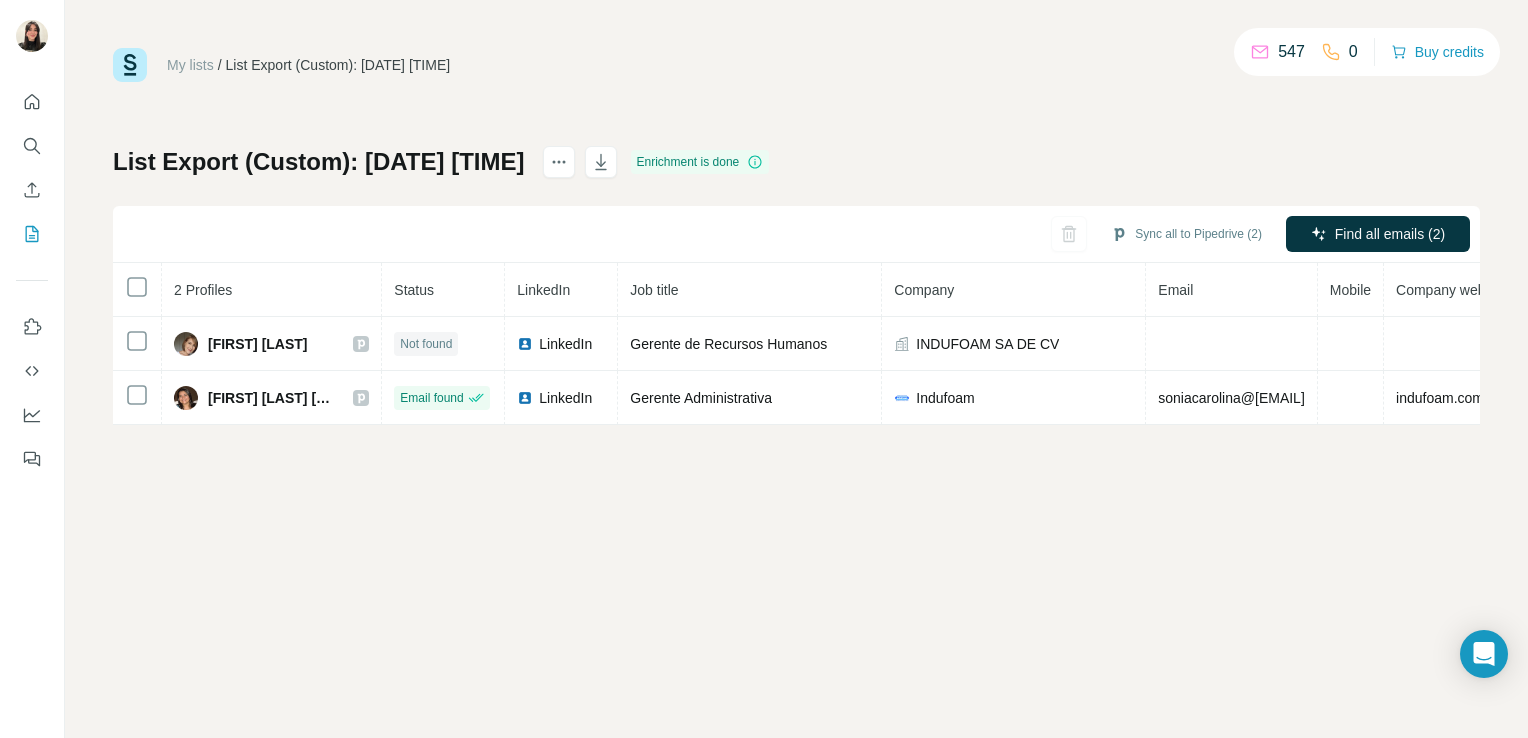 scroll, scrollTop: 0, scrollLeft: 0, axis: both 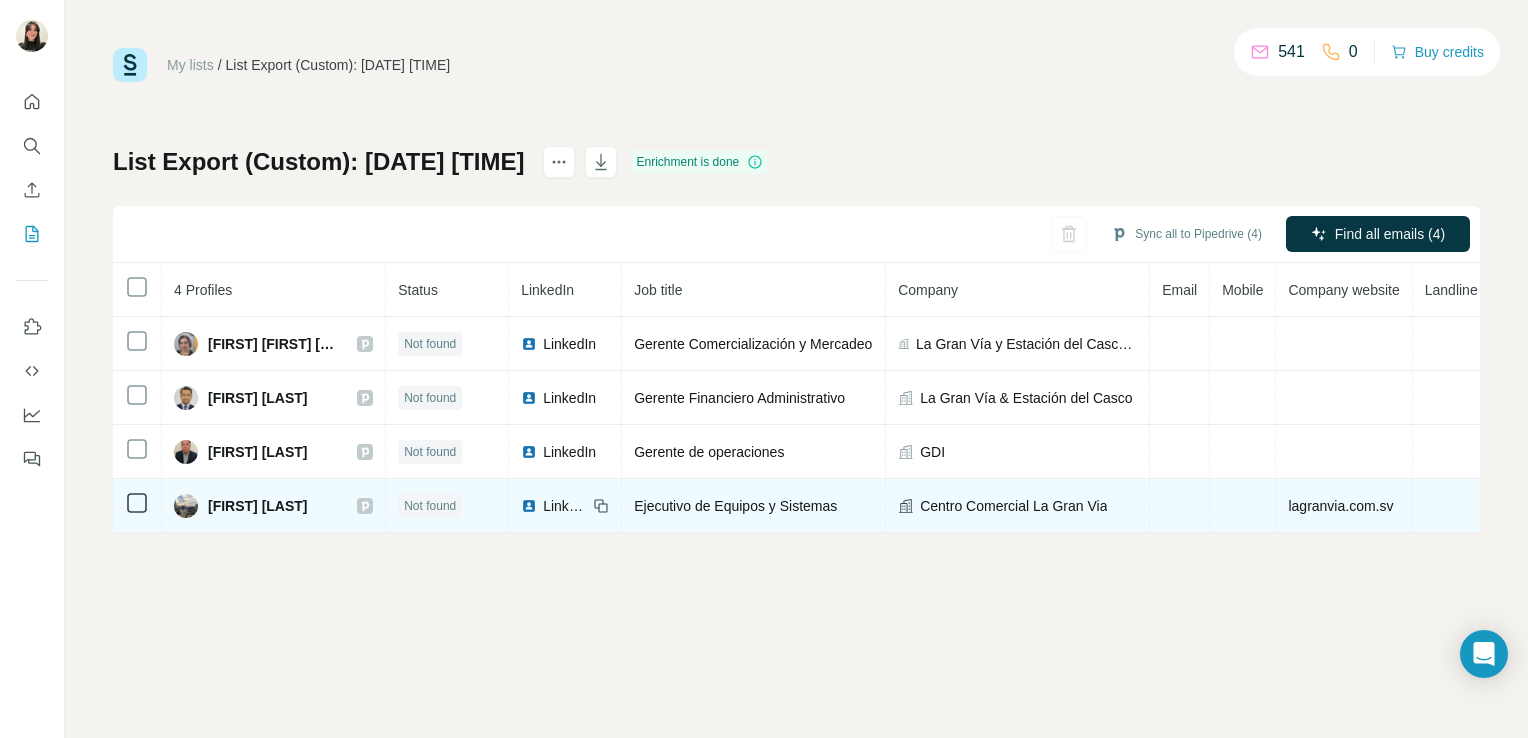 click 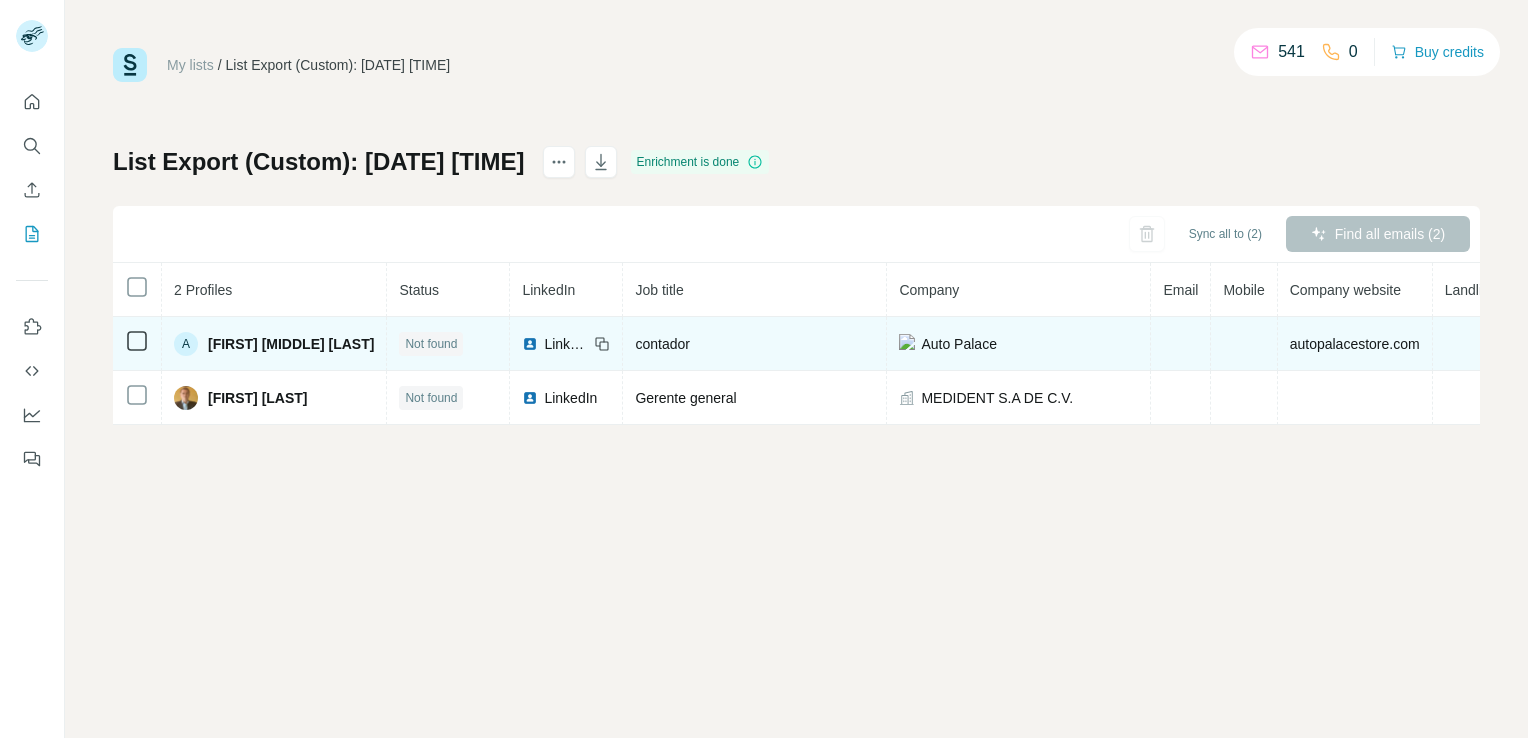 scroll, scrollTop: 0, scrollLeft: 0, axis: both 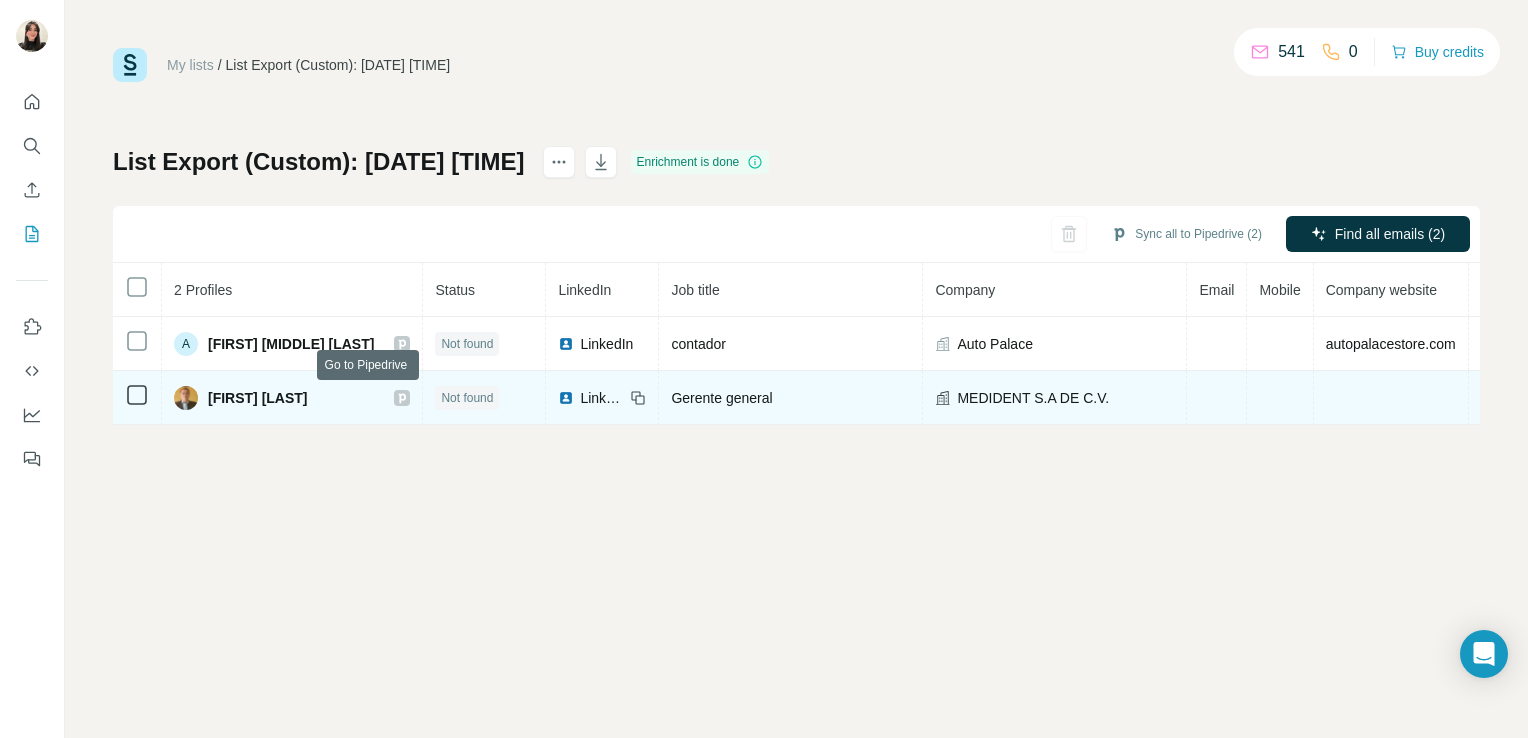 click 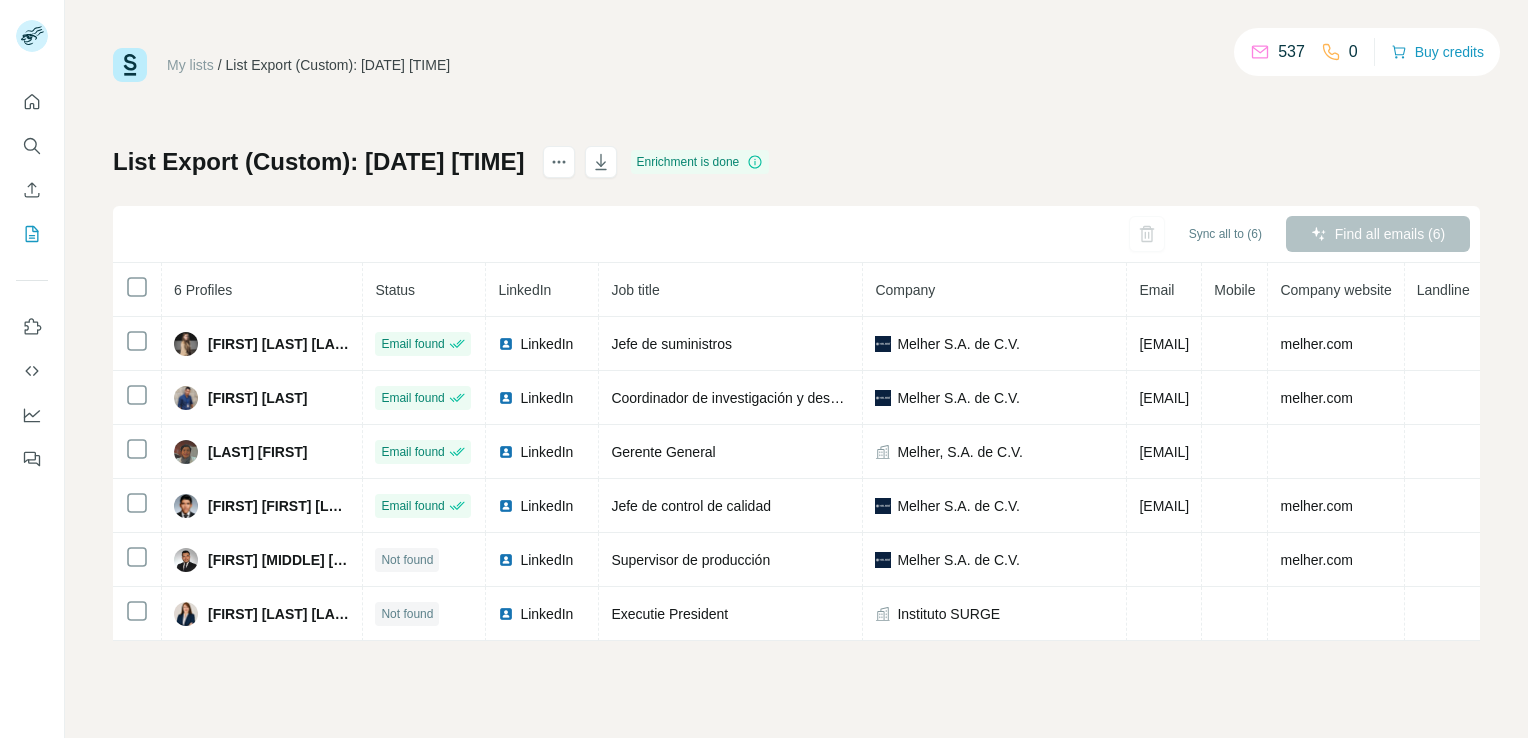 scroll, scrollTop: 0, scrollLeft: 0, axis: both 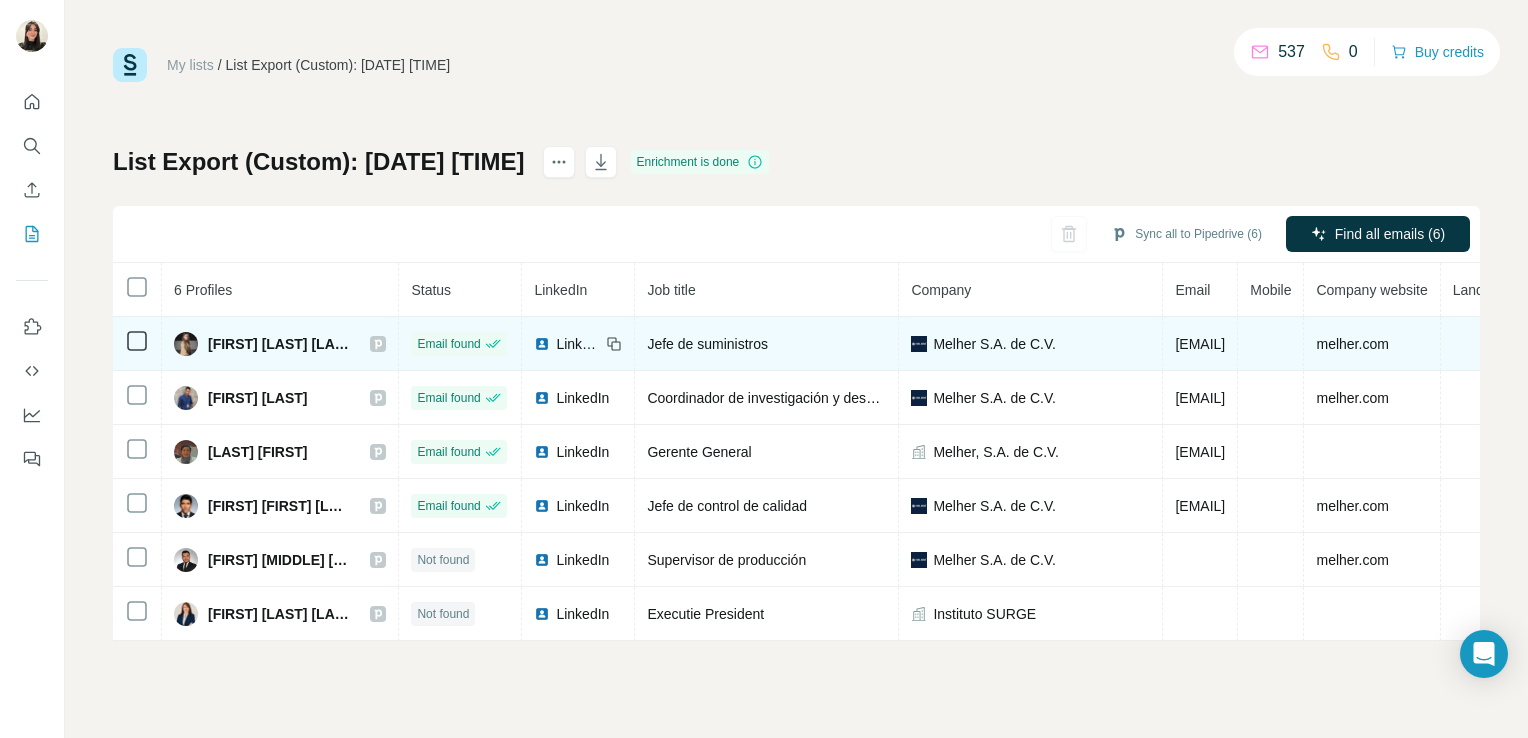 click 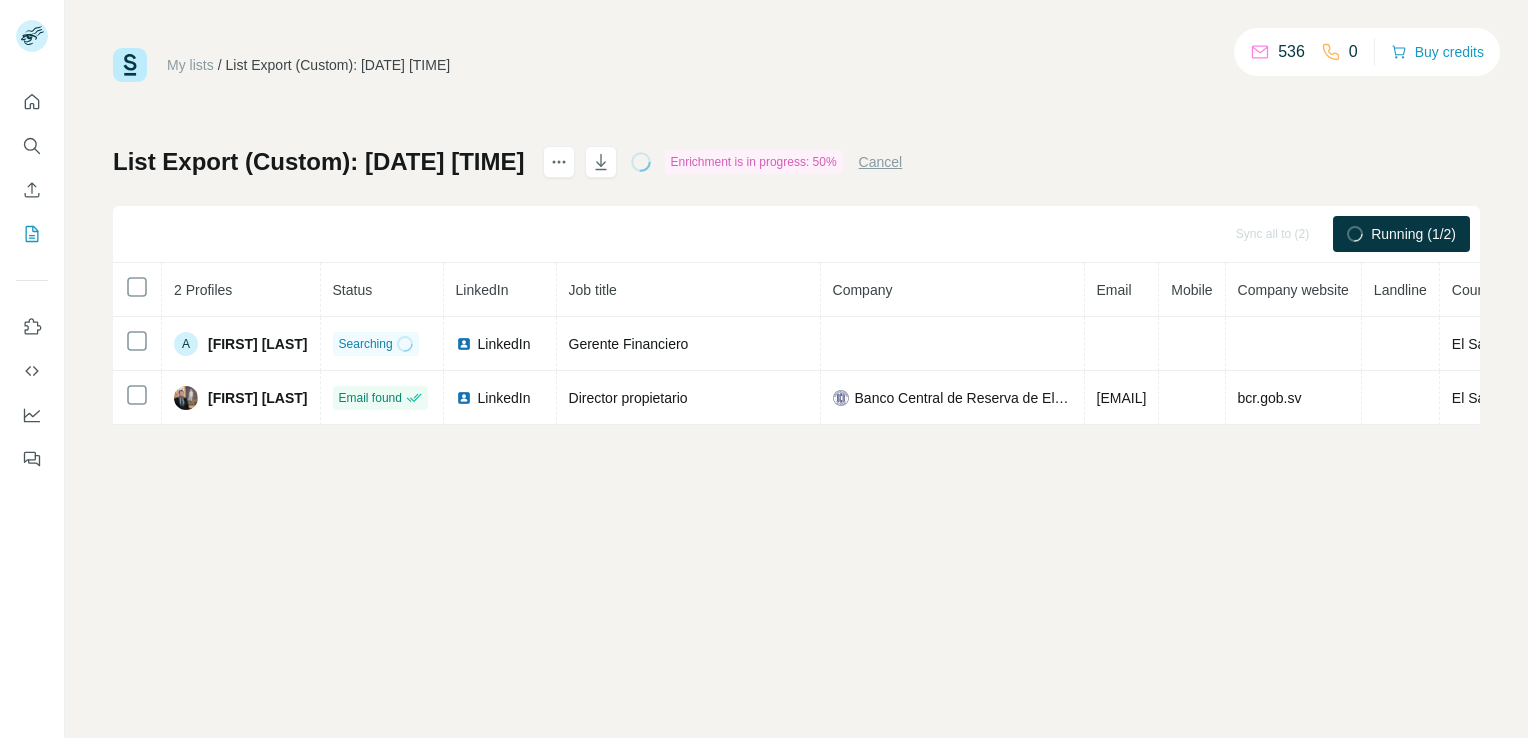 scroll, scrollTop: 0, scrollLeft: 0, axis: both 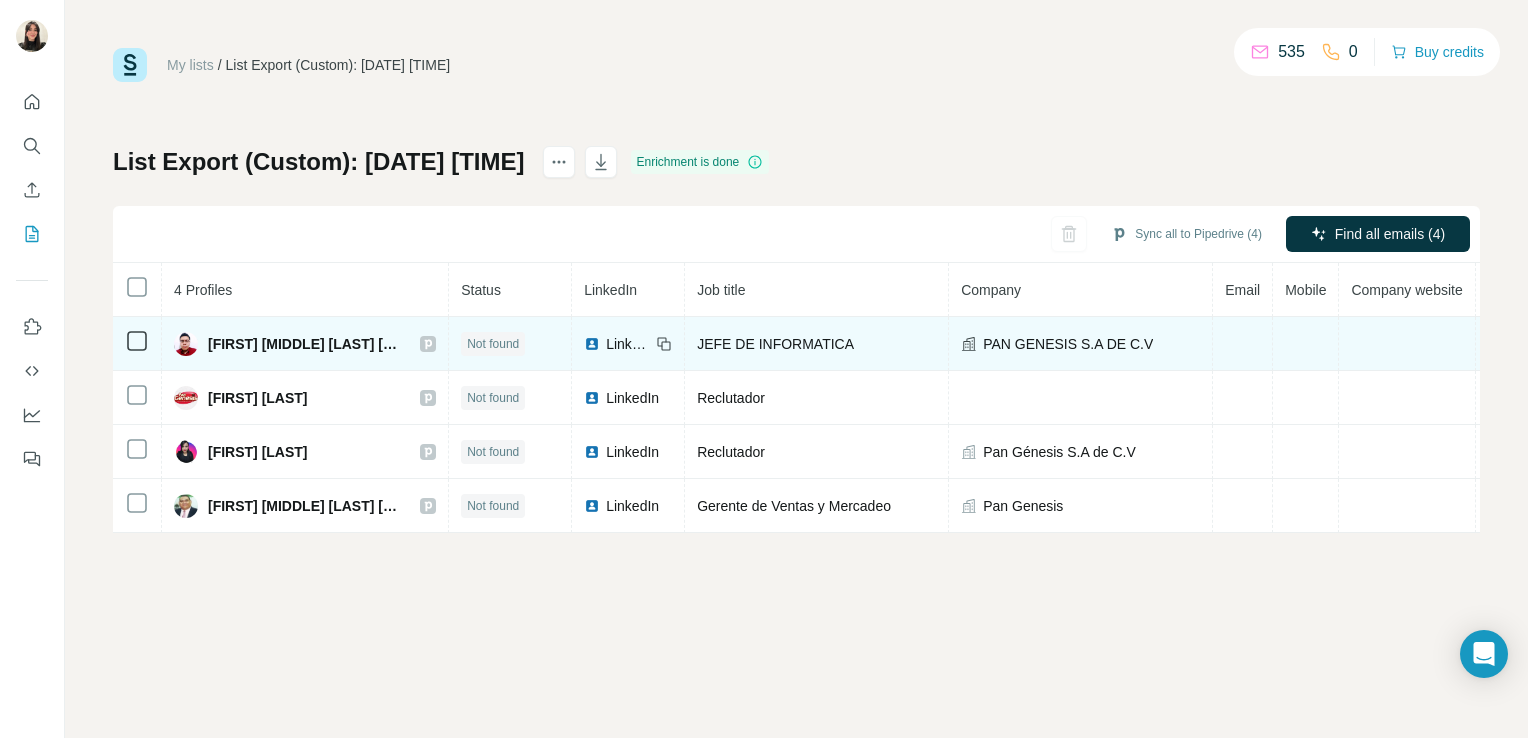 click 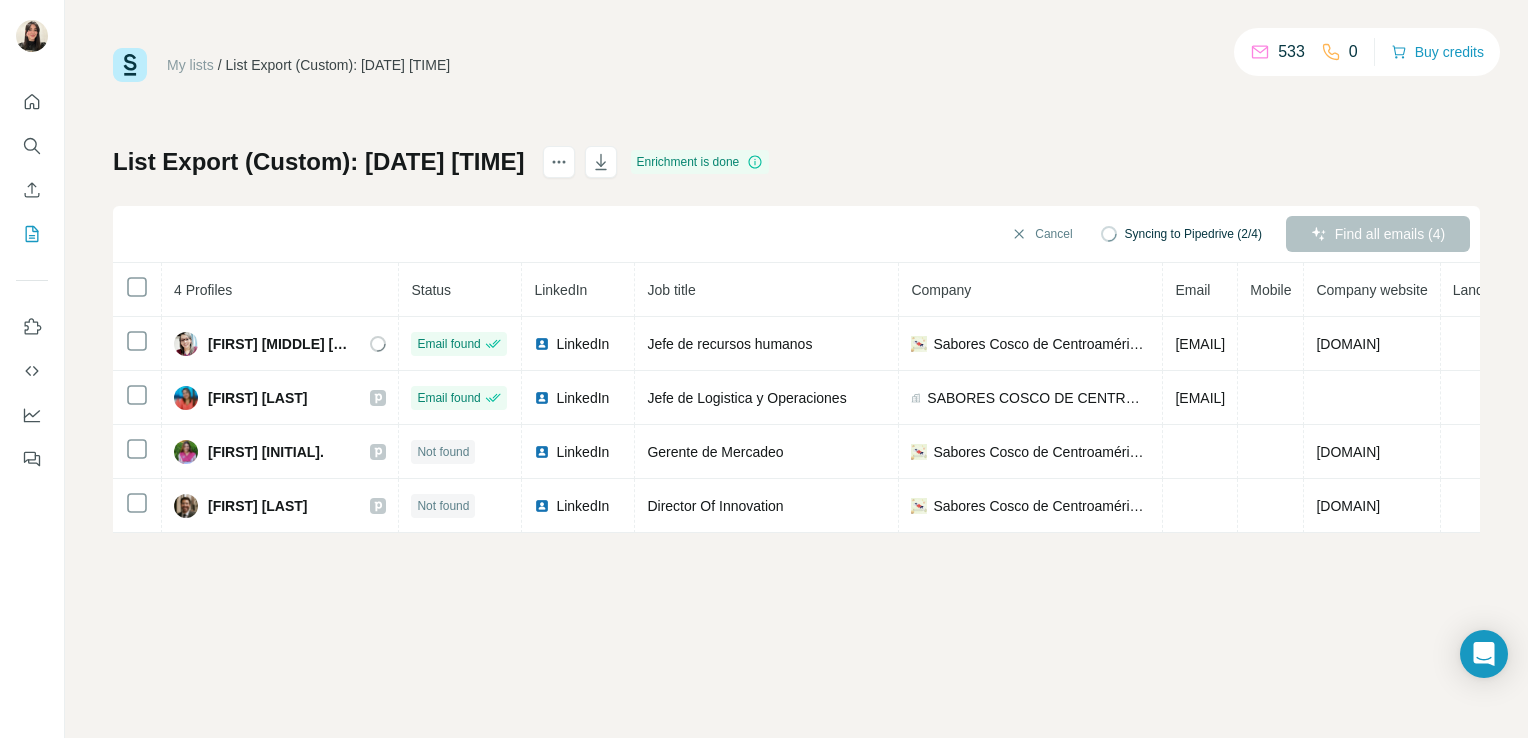 scroll, scrollTop: 0, scrollLeft: 0, axis: both 